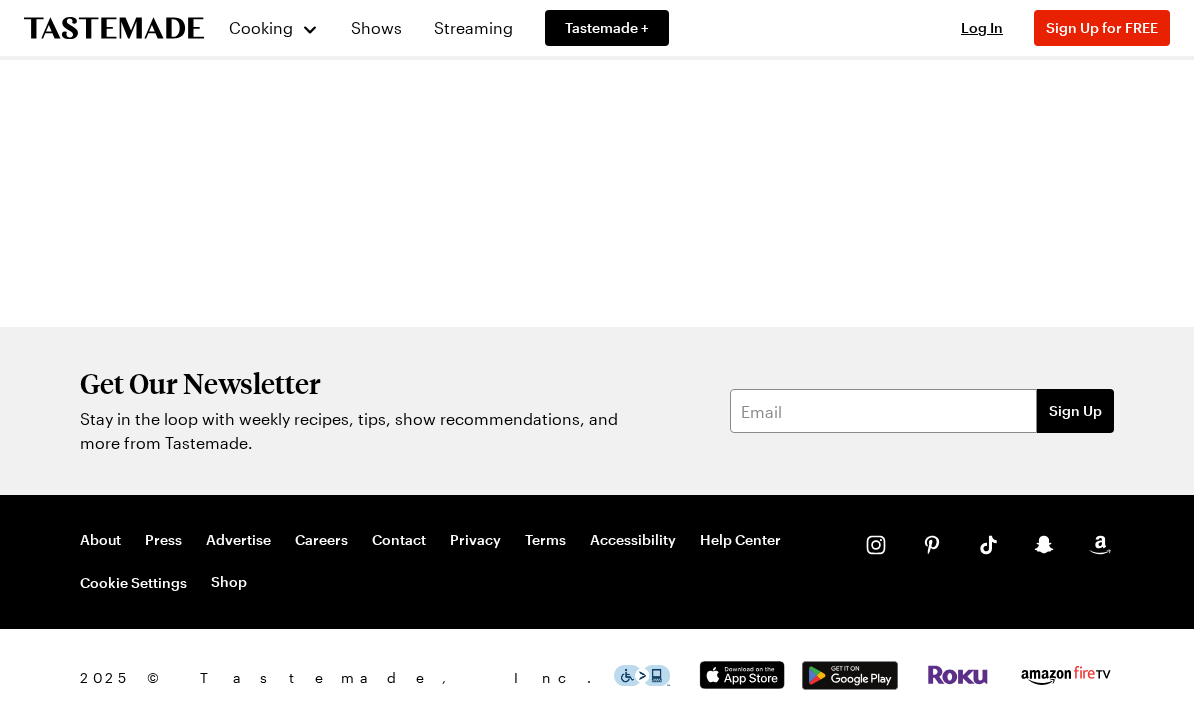 scroll, scrollTop: 0, scrollLeft: 0, axis: both 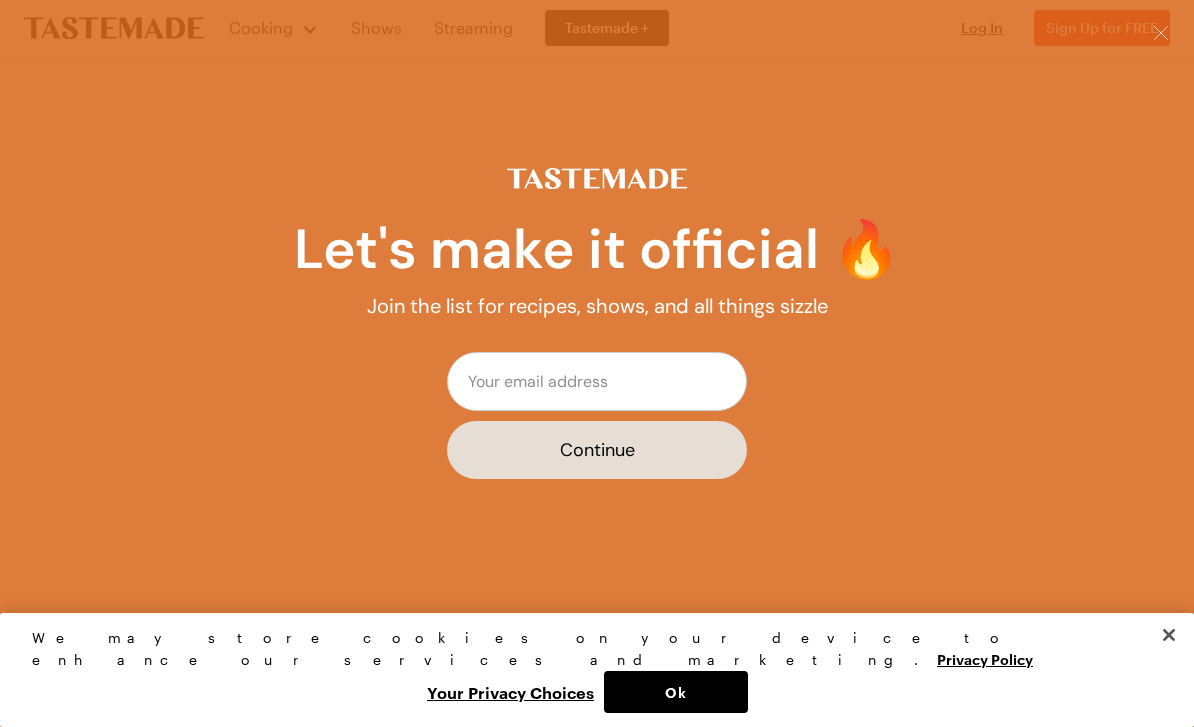 click at bounding box center (1161, 33) 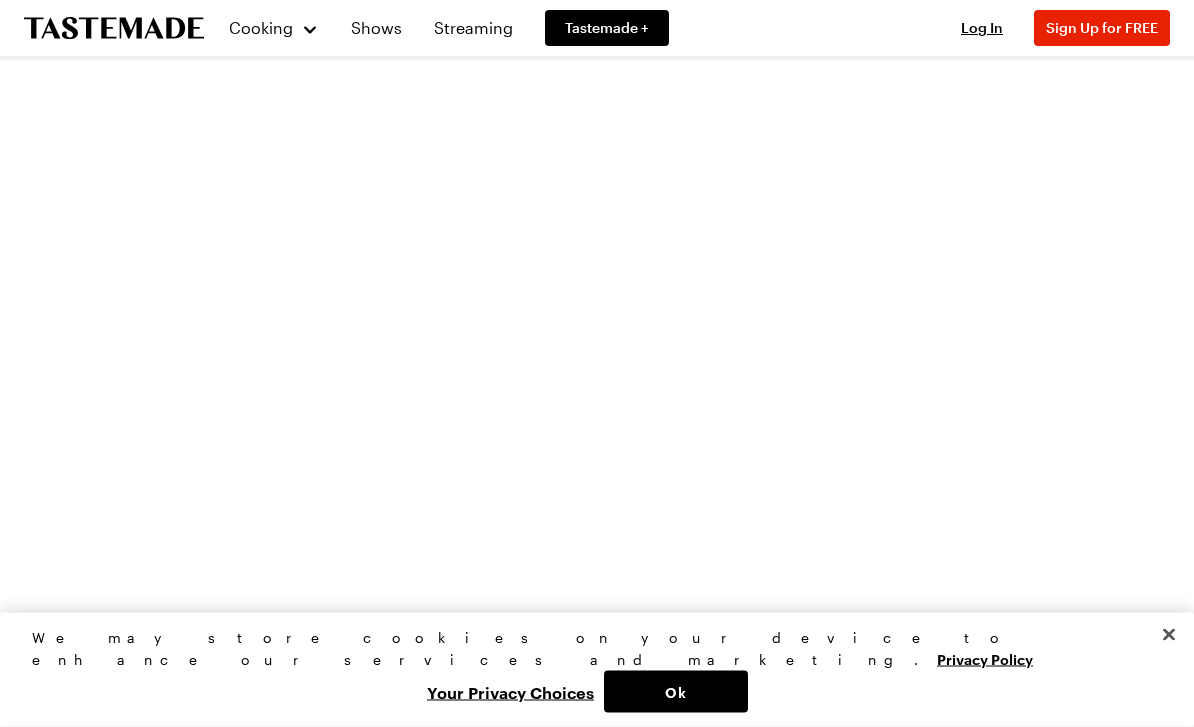 scroll, scrollTop: 10416, scrollLeft: 0, axis: vertical 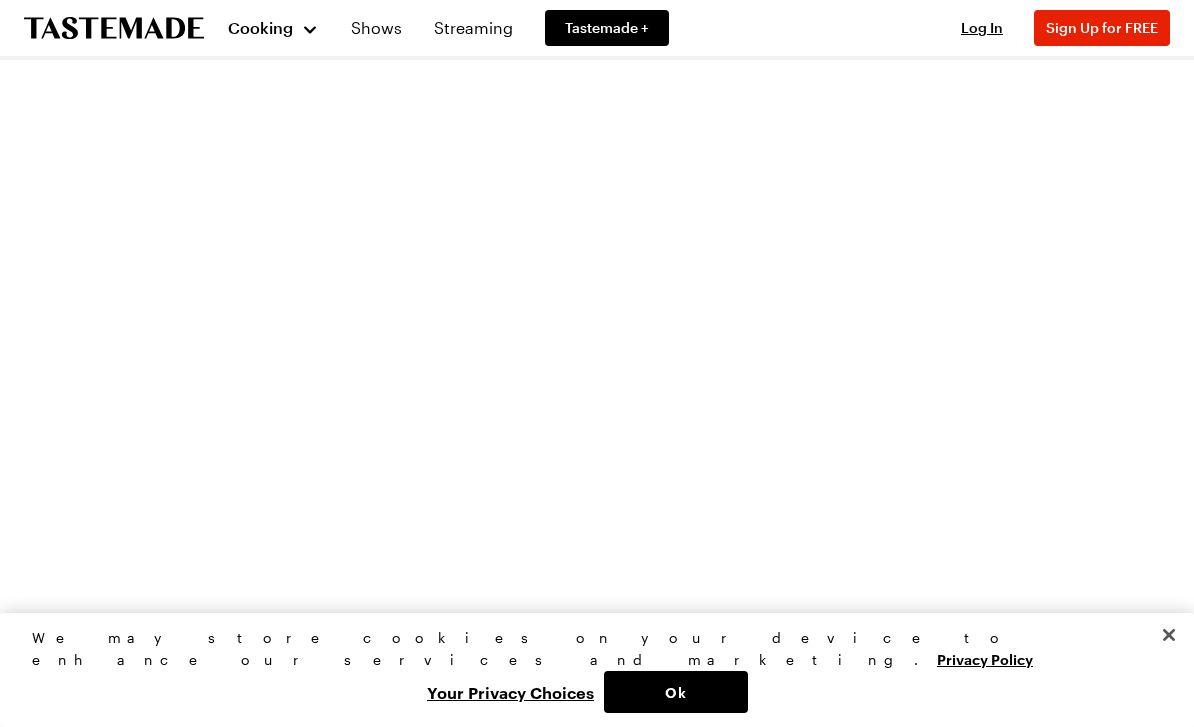 click on "Cooking" at bounding box center (260, 27) 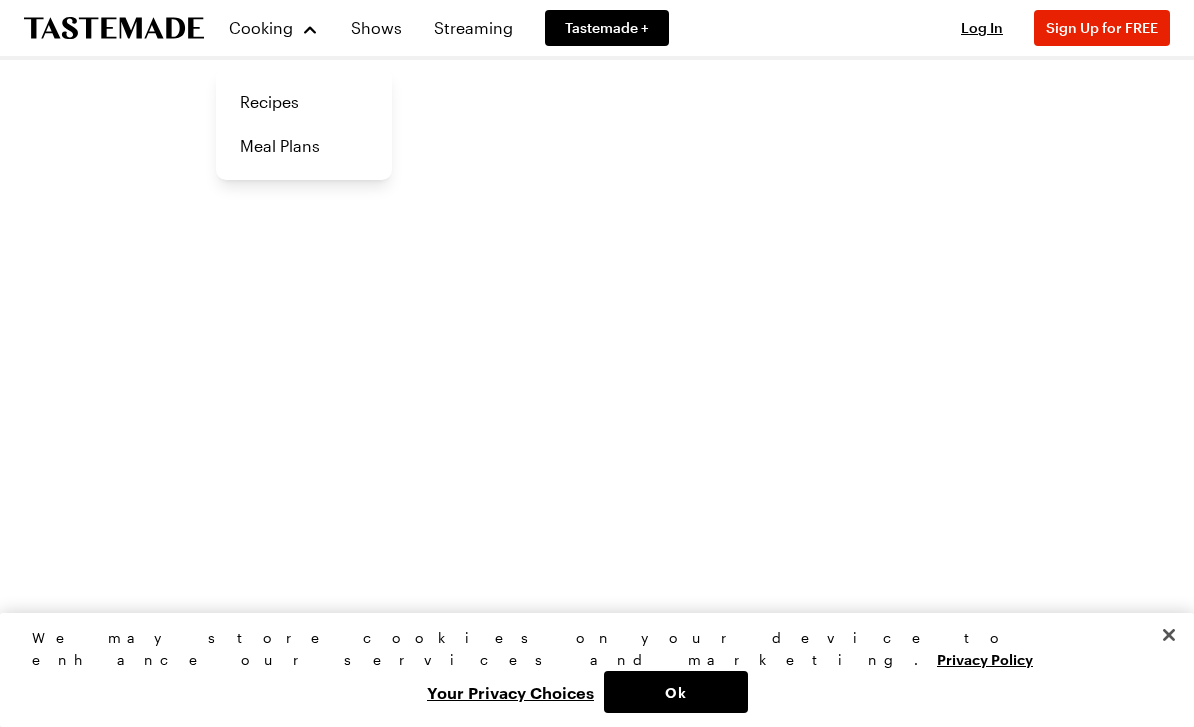 click on "Shows" at bounding box center [376, 28] 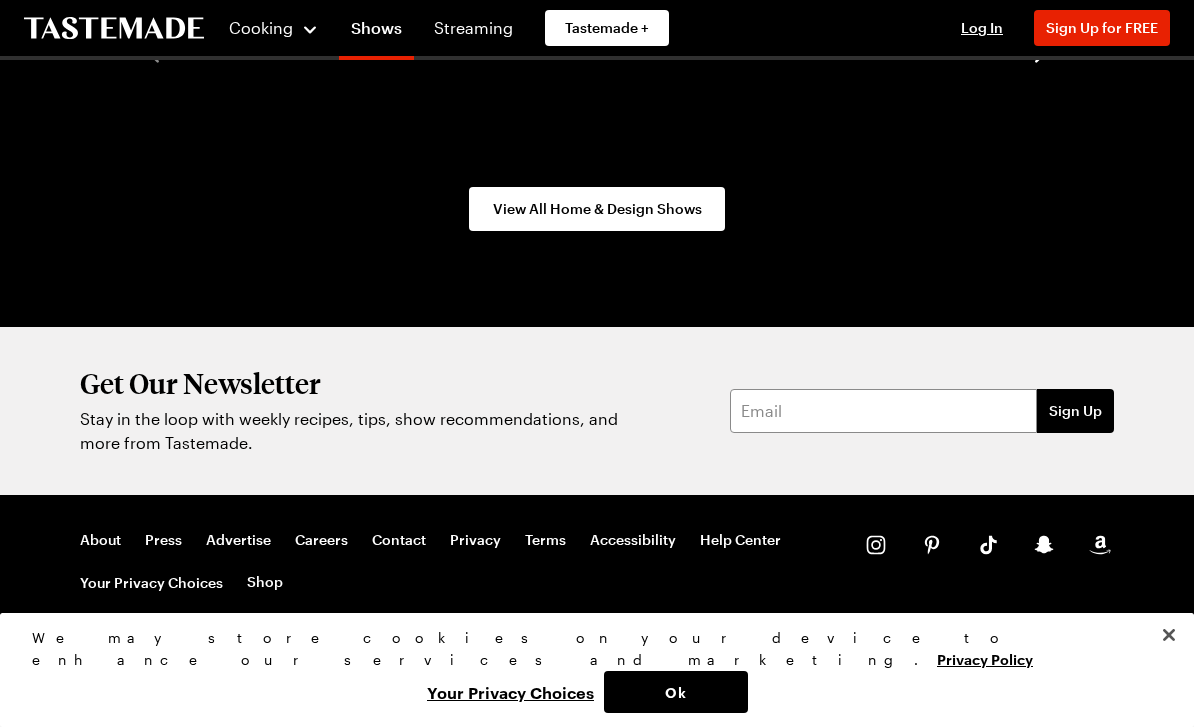 scroll, scrollTop: 0, scrollLeft: 0, axis: both 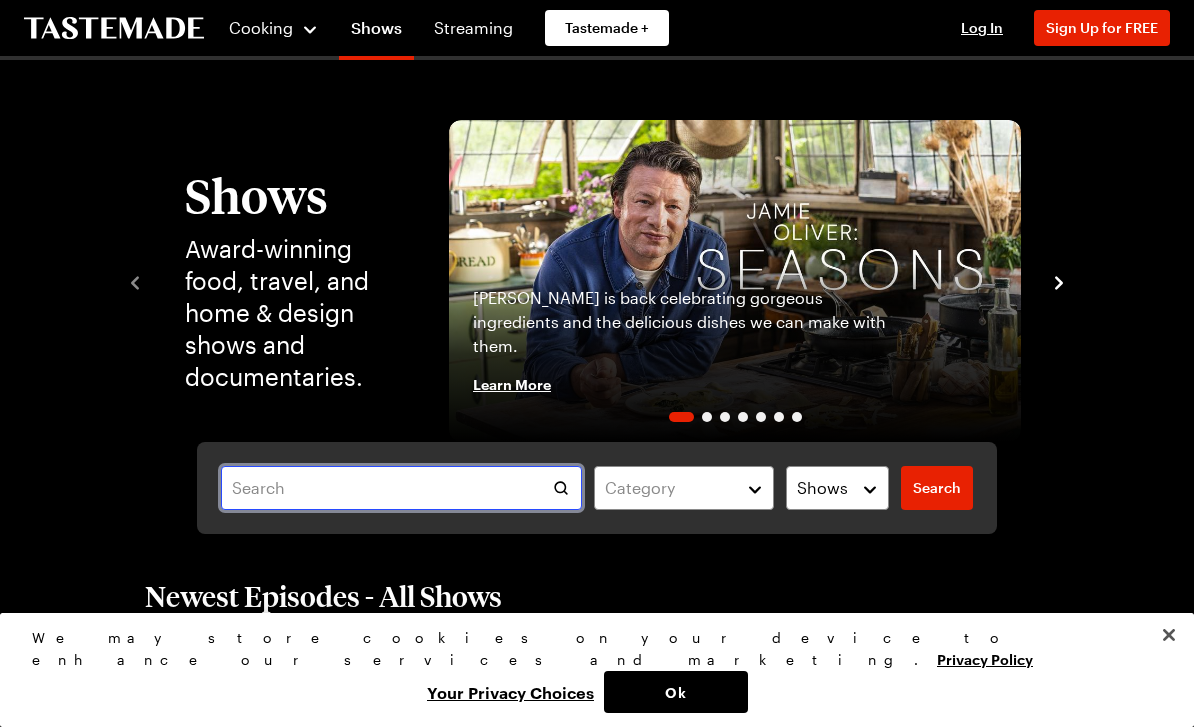 click at bounding box center (401, 488) 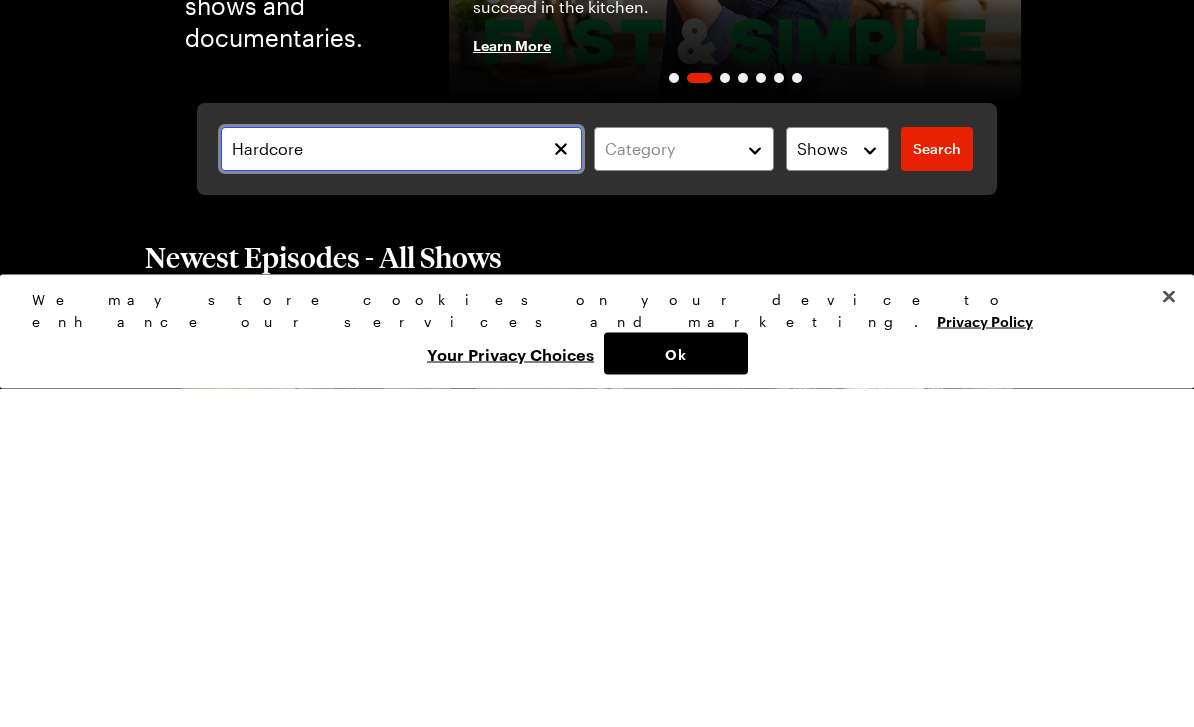 type on "Hardcore" 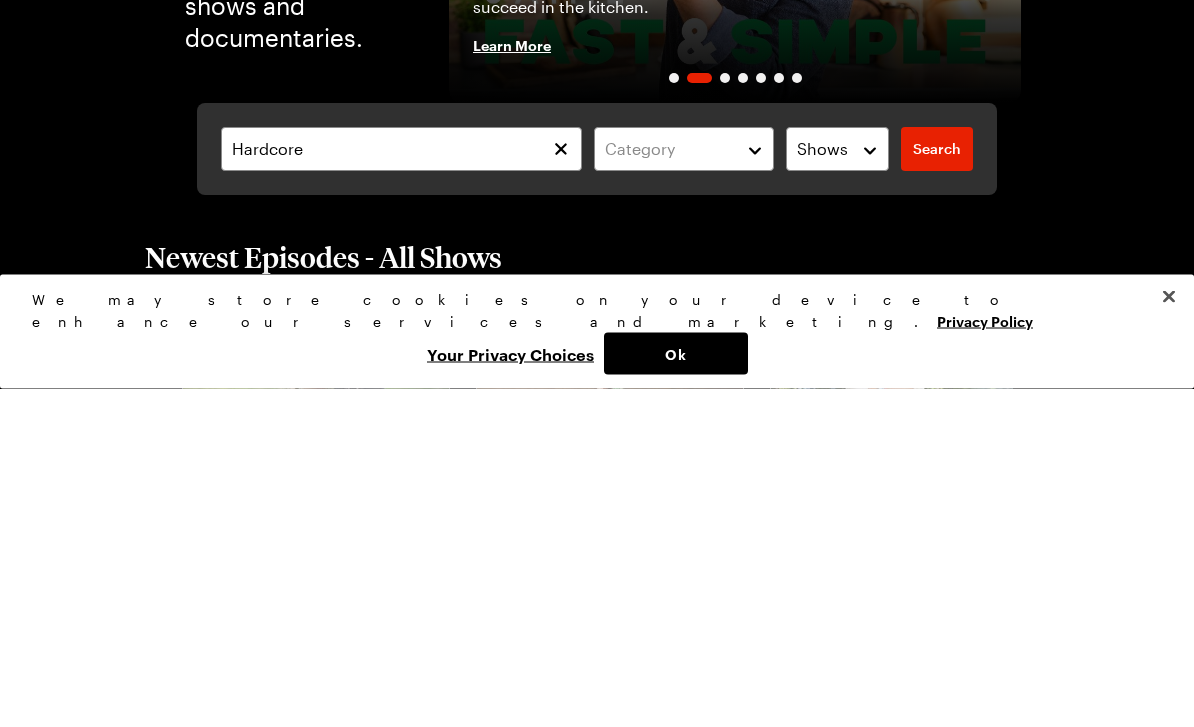 click on "Search" at bounding box center (937, 488) 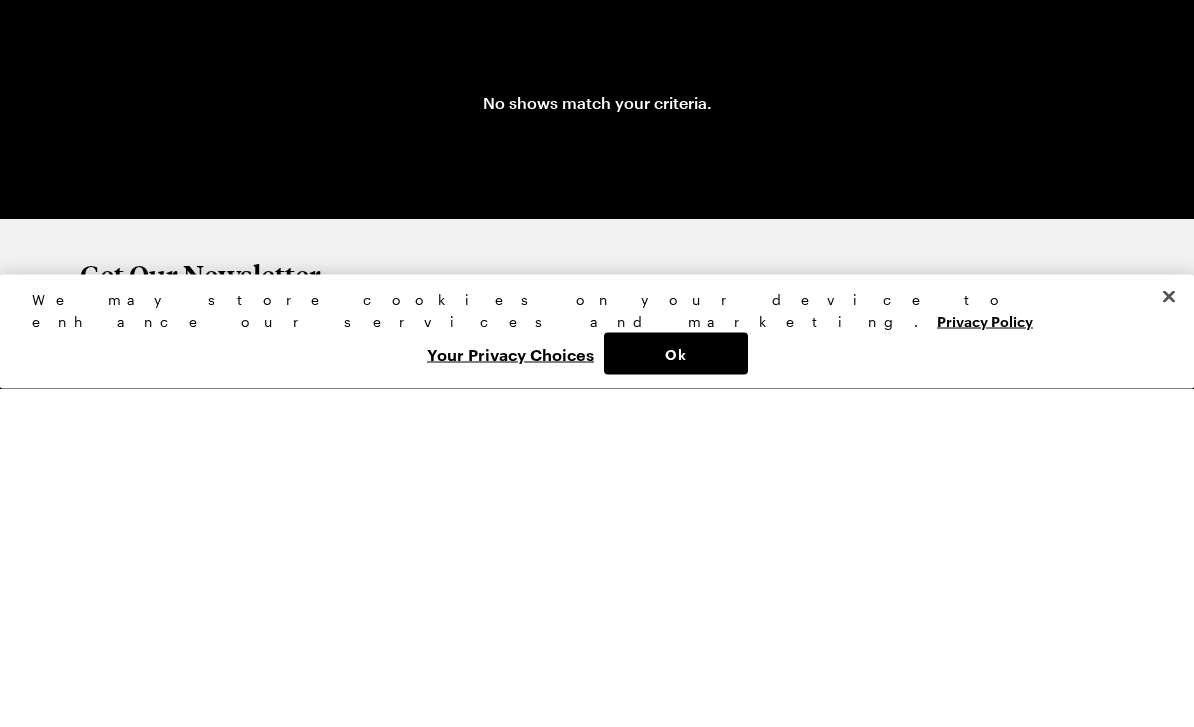 type on "Hardcore" 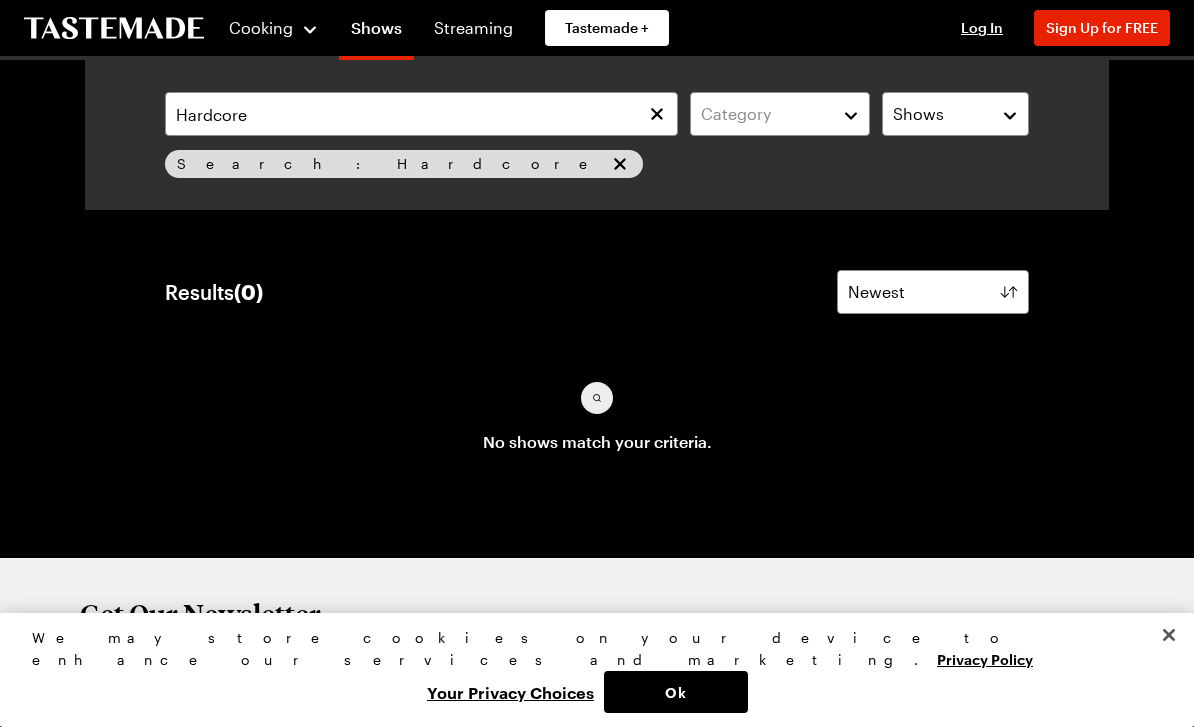 click 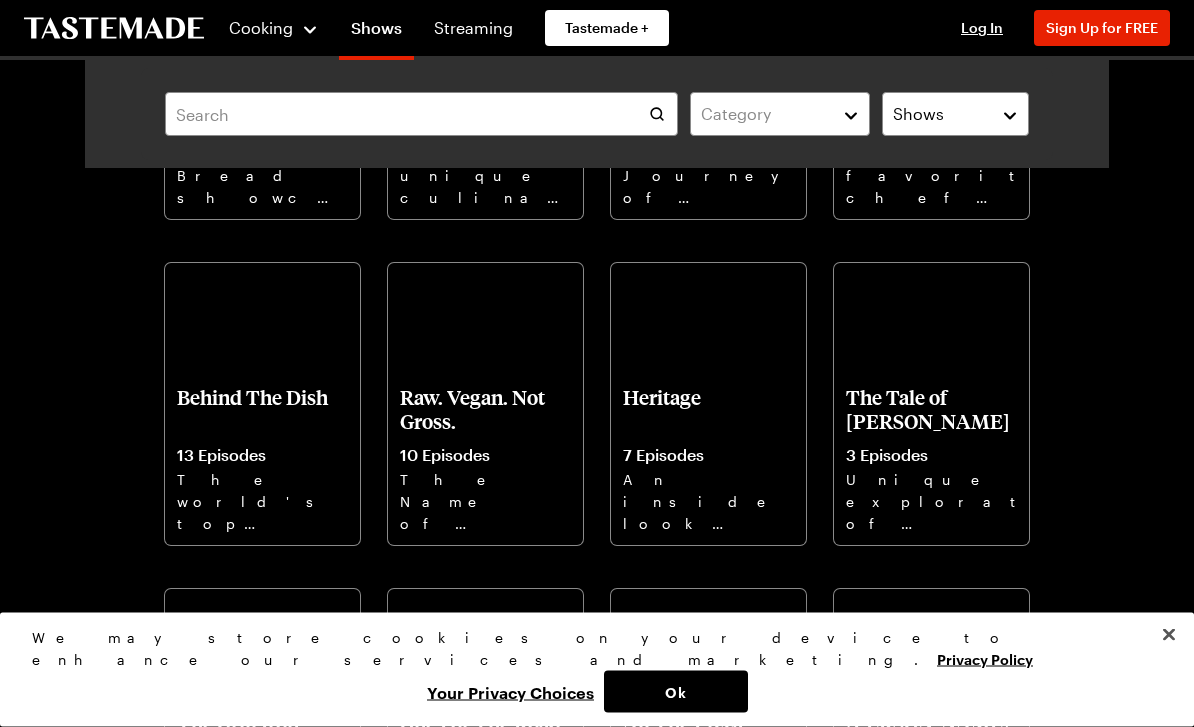 scroll, scrollTop: 8450, scrollLeft: 0, axis: vertical 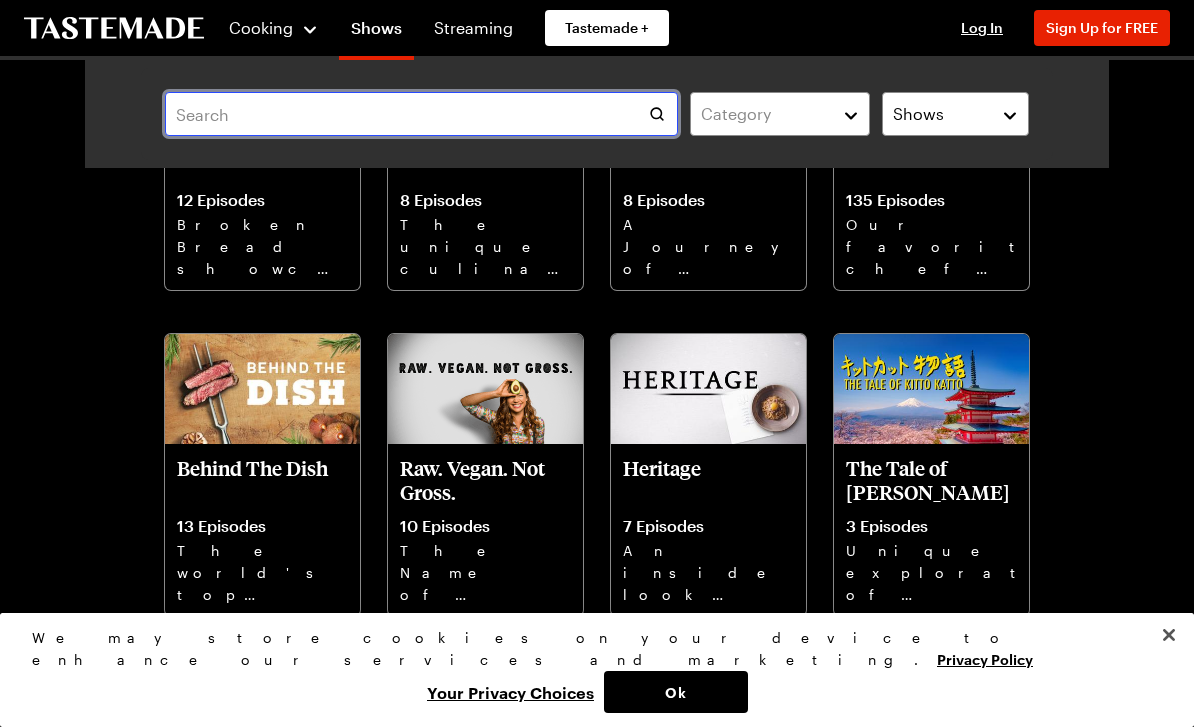 click at bounding box center (421, 114) 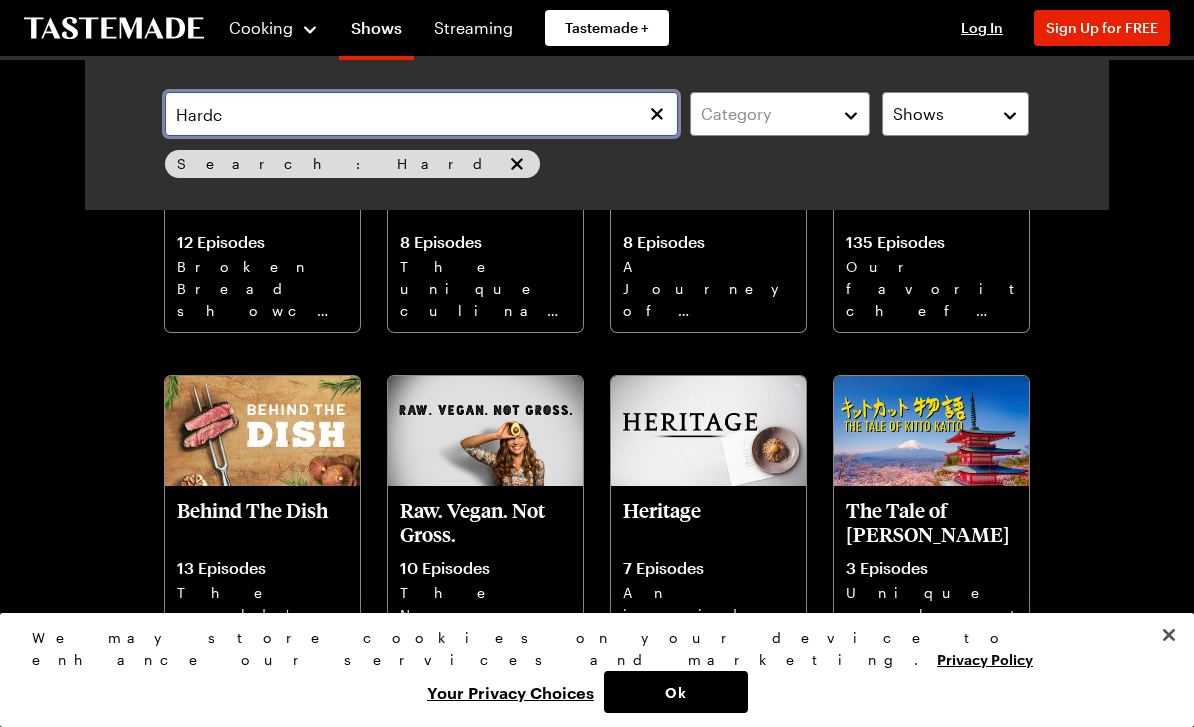scroll, scrollTop: 0, scrollLeft: 0, axis: both 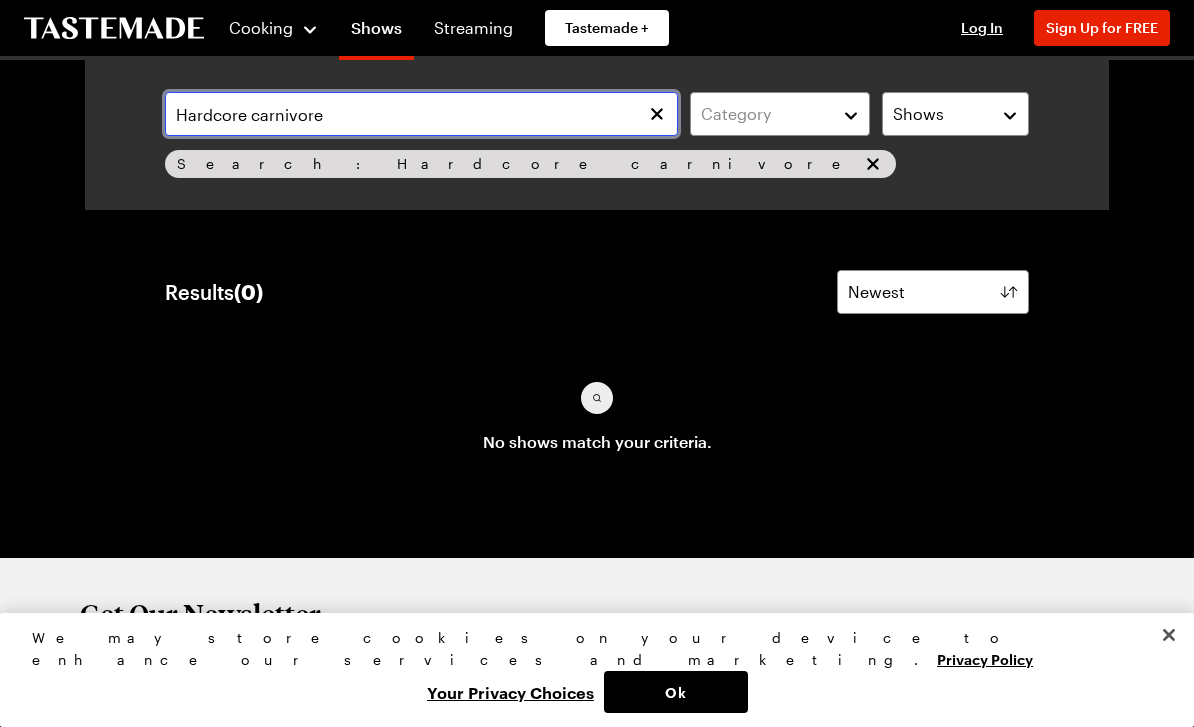 type on "Hardcore carnivore" 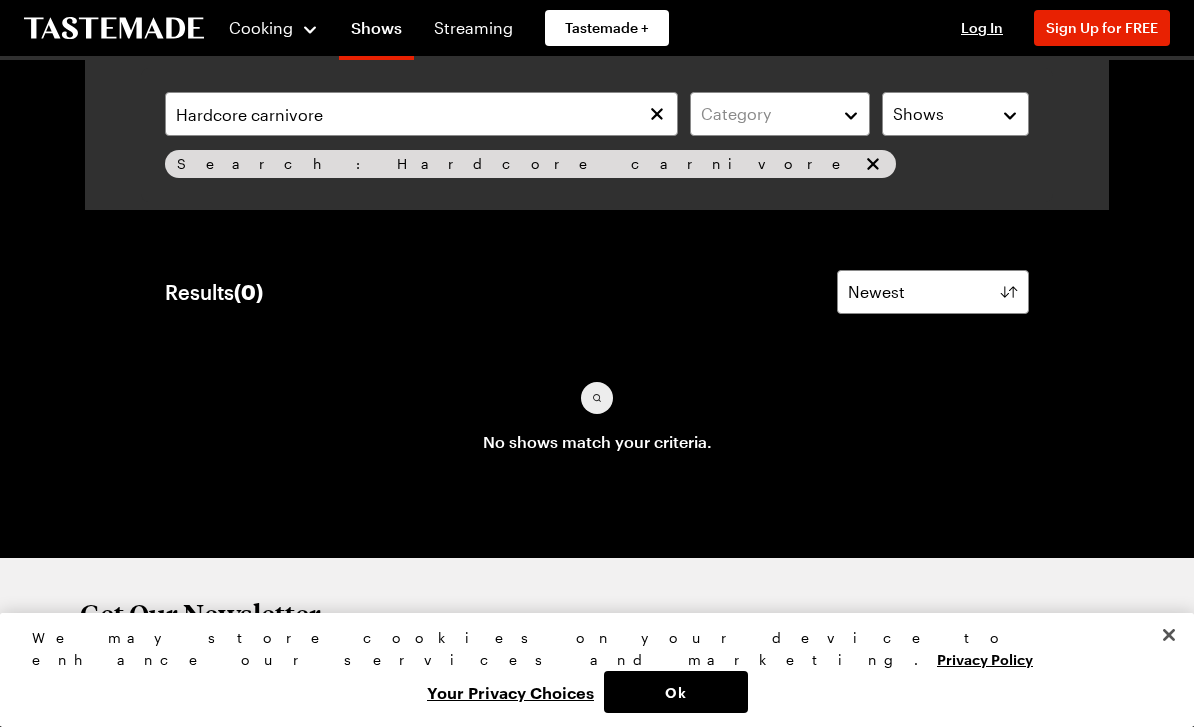 click on "No shows match your criteria." at bounding box center (597, 418) 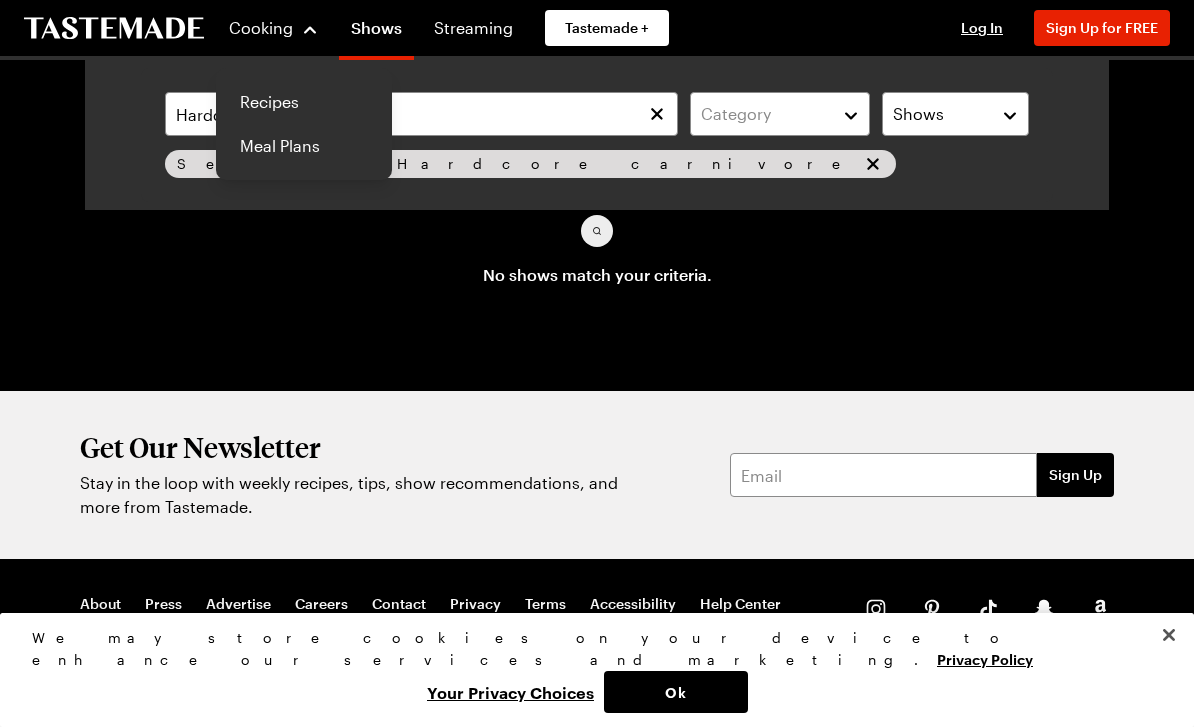 scroll, scrollTop: 0, scrollLeft: 0, axis: both 